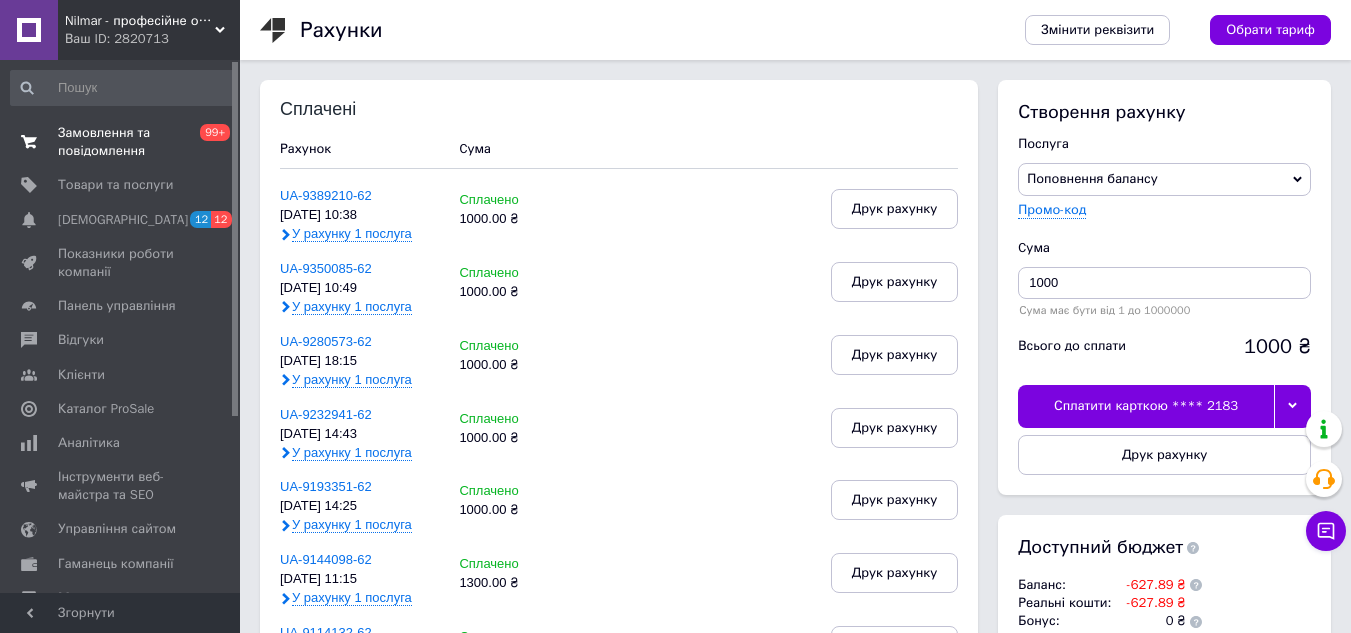 scroll, scrollTop: 0, scrollLeft: 0, axis: both 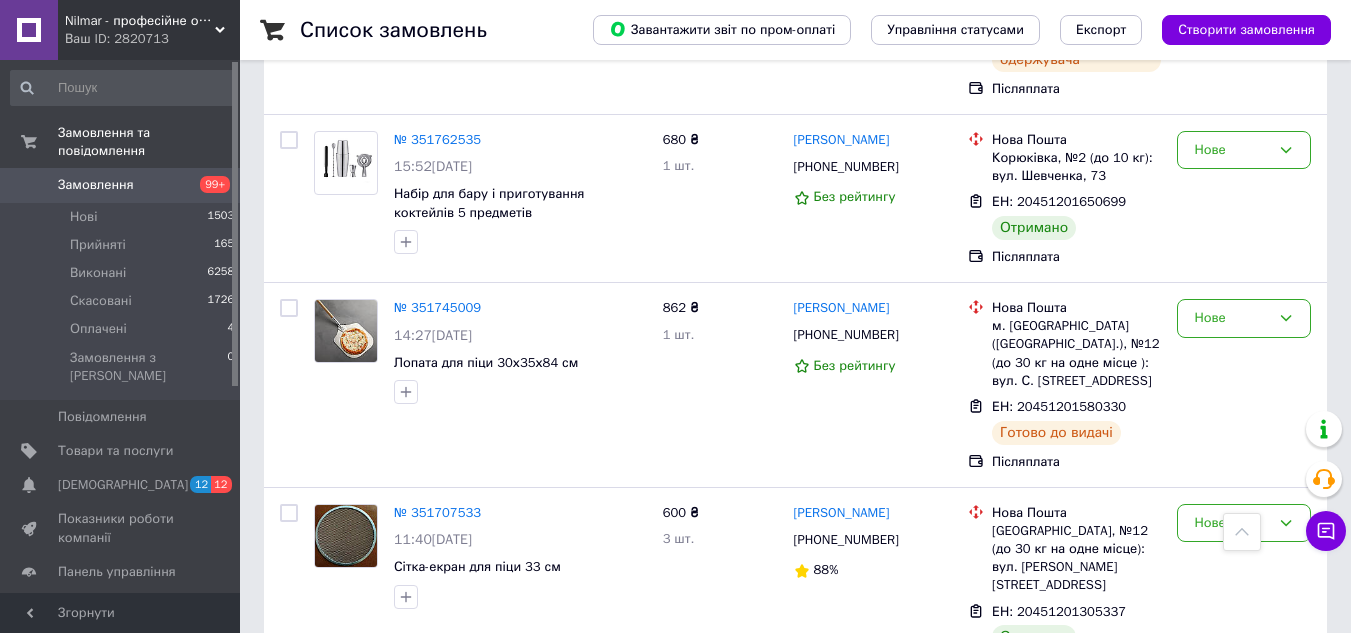 click on "2" at bounding box center (327, 736) 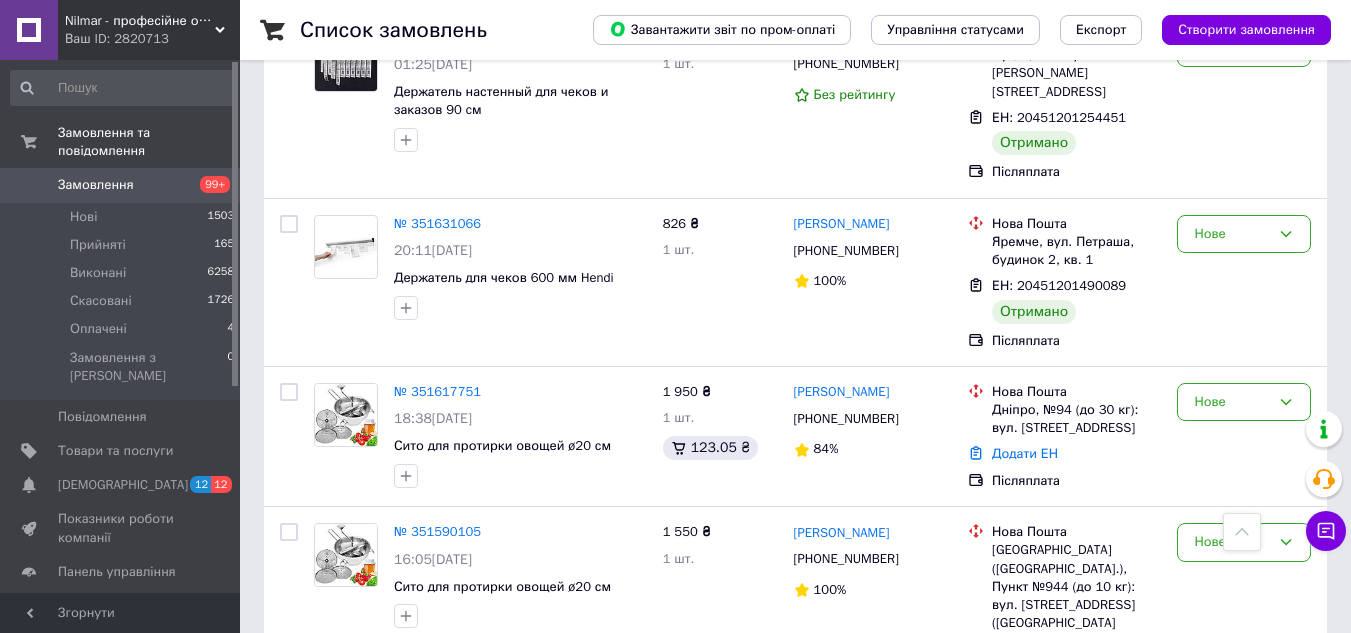 scroll, scrollTop: 600, scrollLeft: 0, axis: vertical 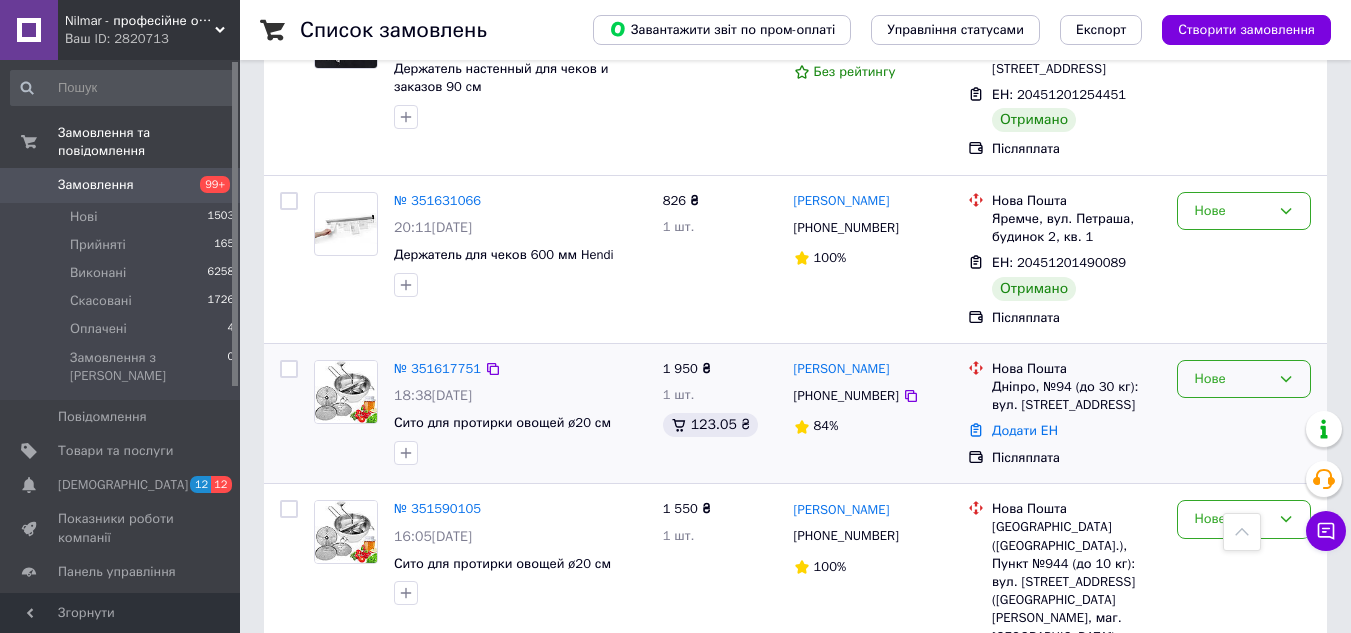click on "Нове" at bounding box center [1232, 379] 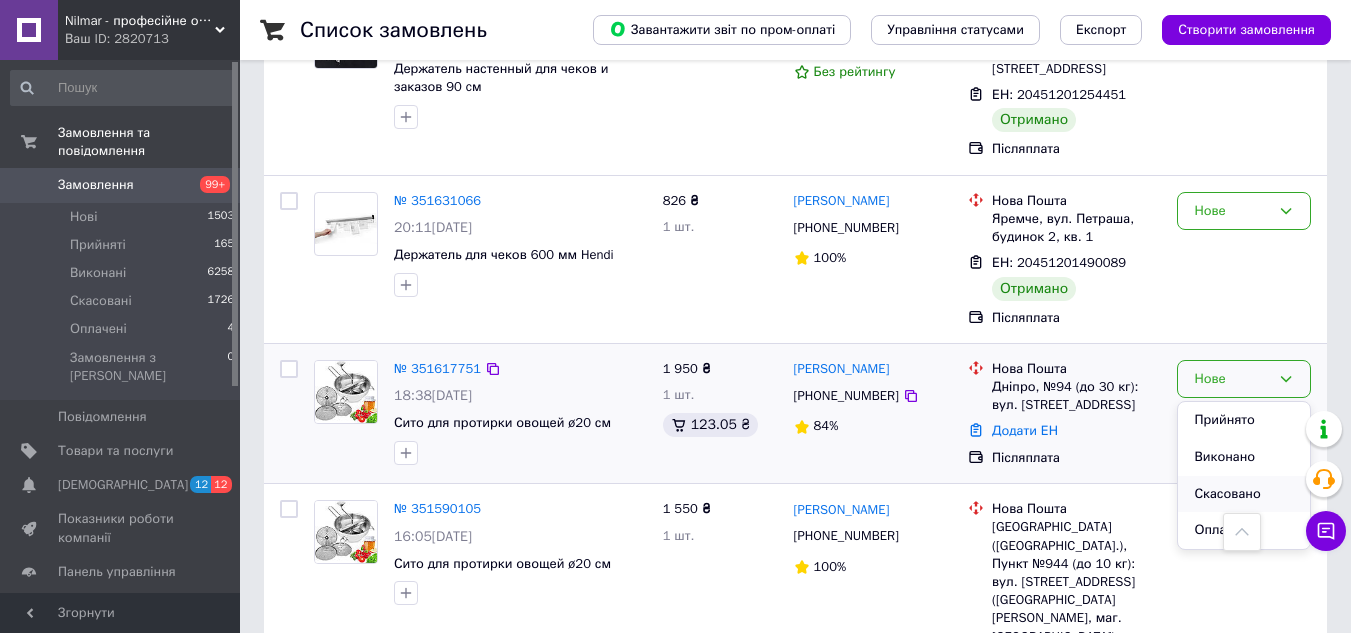 click on "Скасовано" at bounding box center (1244, 494) 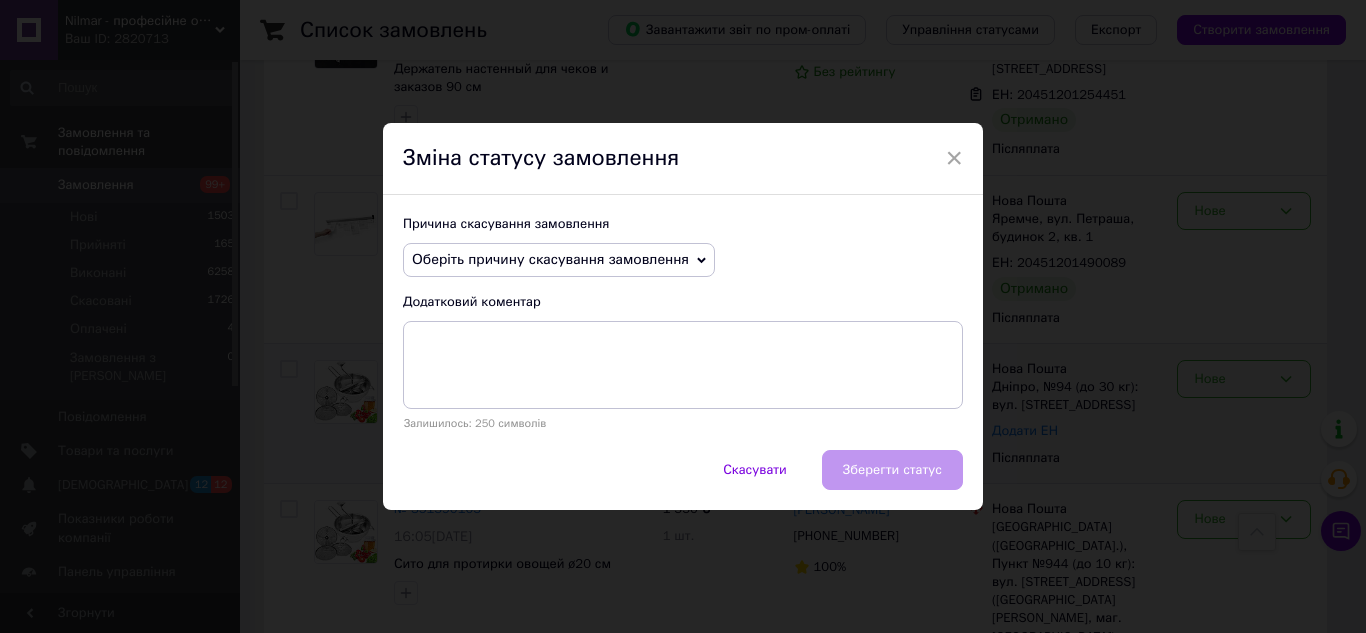 click on "Оберіть причину скасування замовлення" at bounding box center (550, 259) 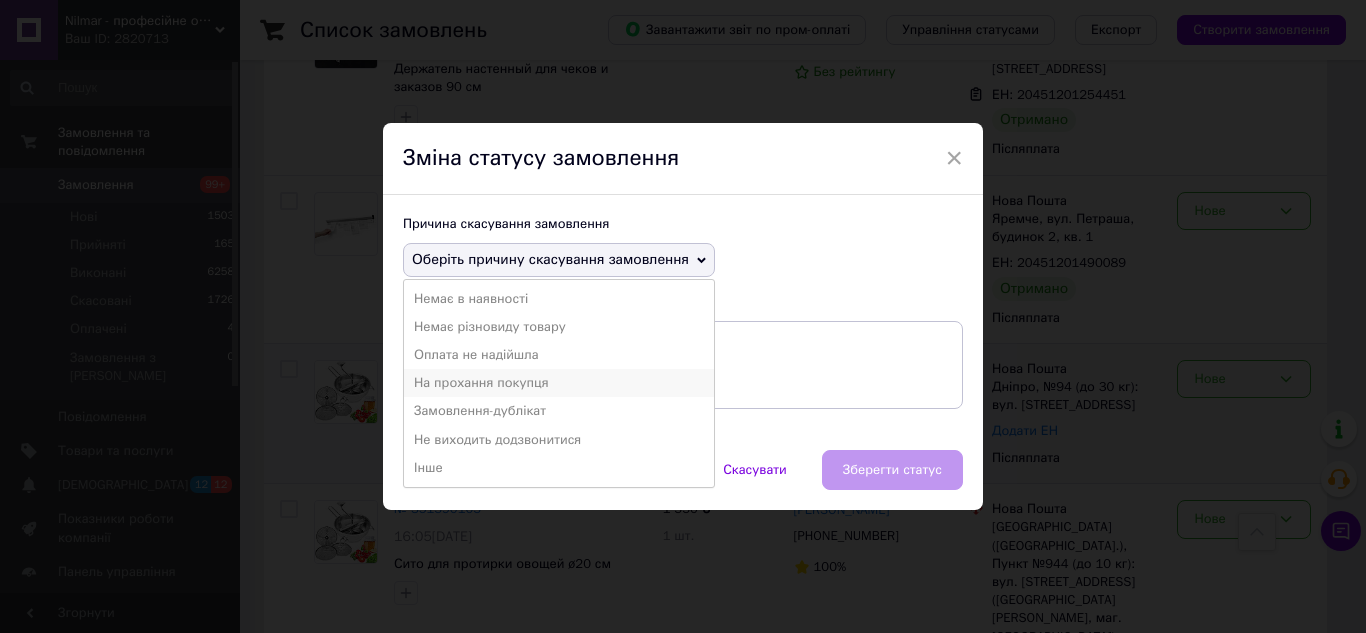 click on "На прохання покупця" at bounding box center (559, 383) 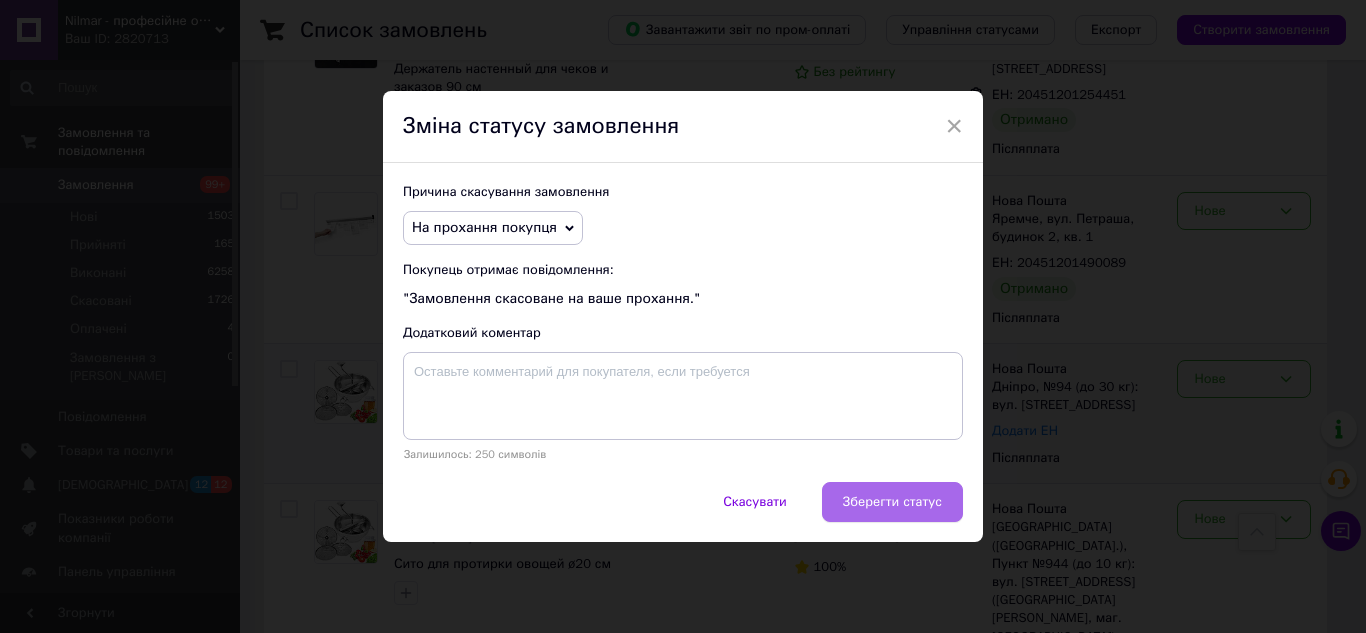 click on "Зберегти статус" at bounding box center (892, 502) 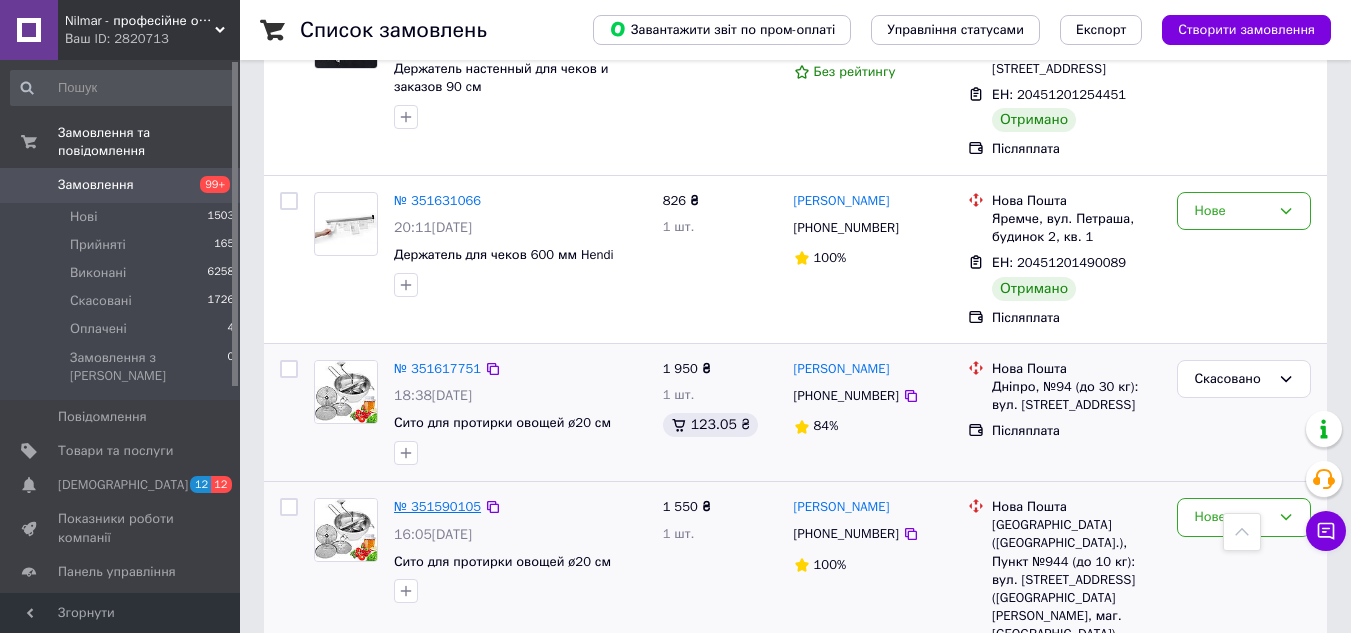 click on "№ 351590105" at bounding box center [437, 506] 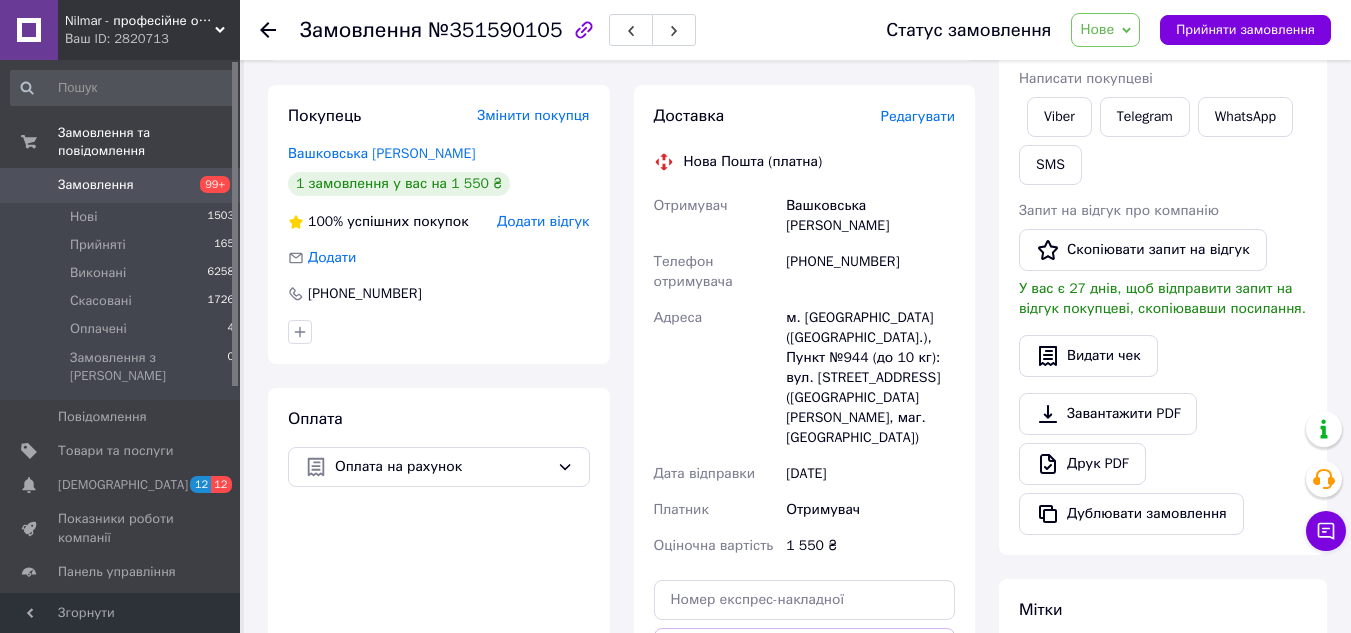 scroll, scrollTop: 200, scrollLeft: 0, axis: vertical 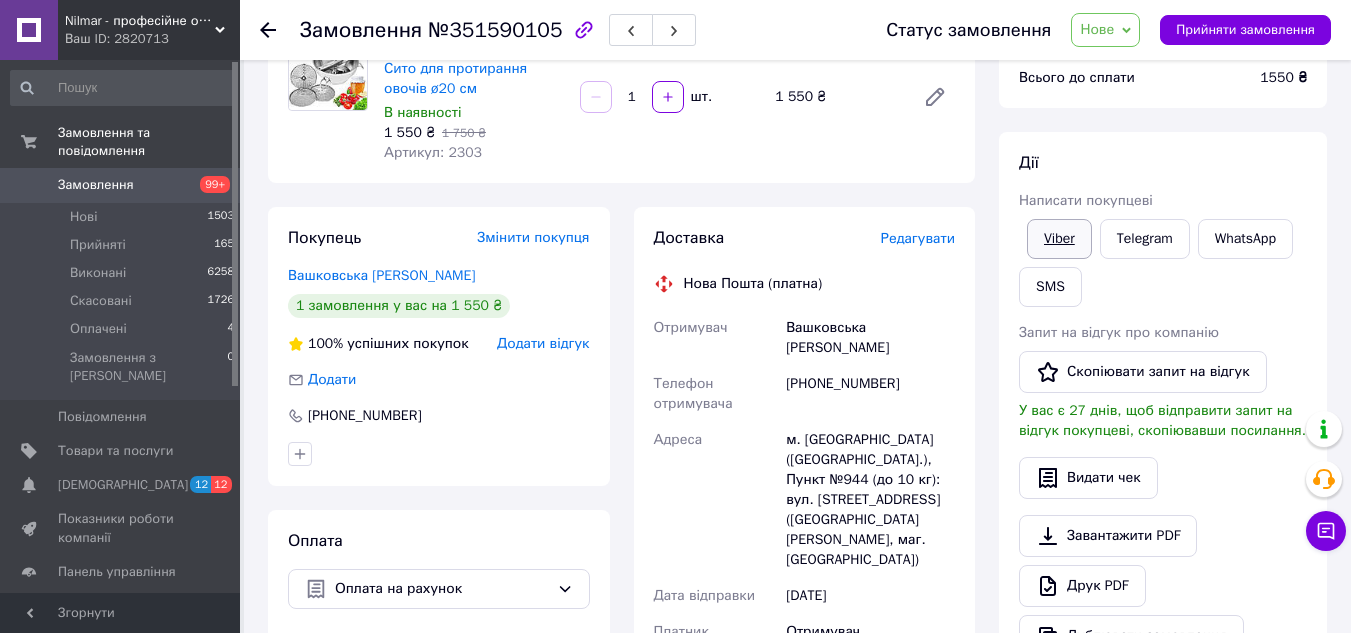 click on "Viber" at bounding box center [1059, 239] 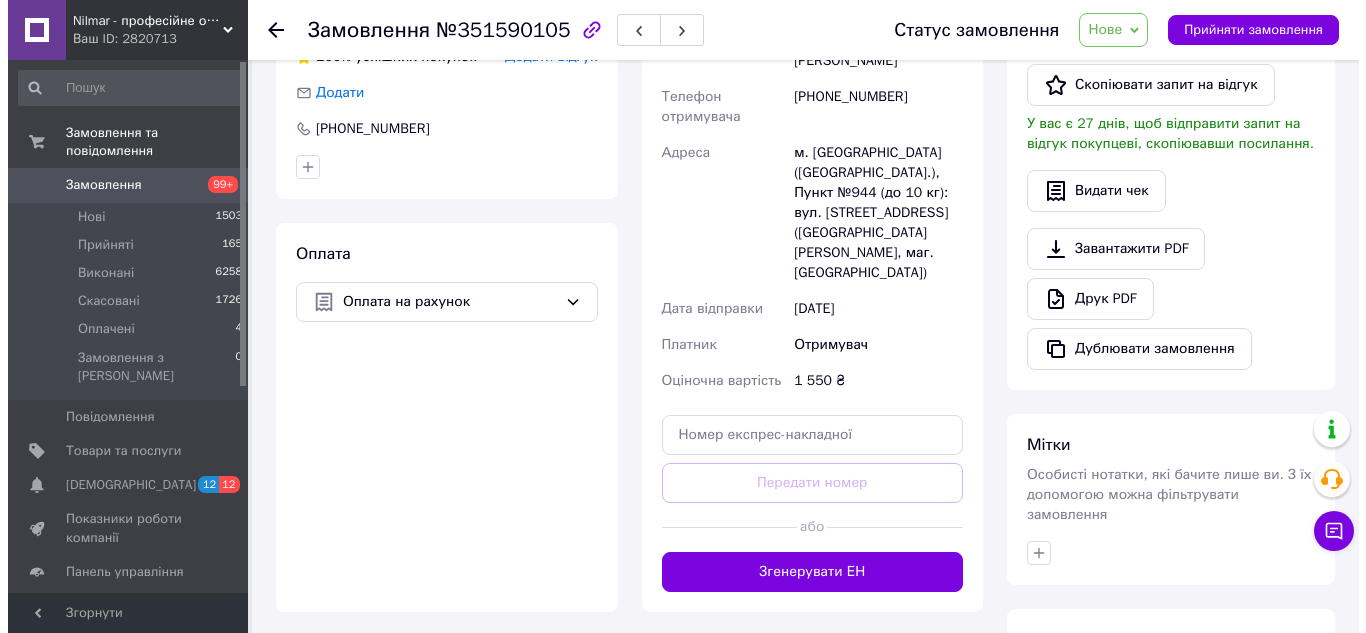 scroll, scrollTop: 600, scrollLeft: 0, axis: vertical 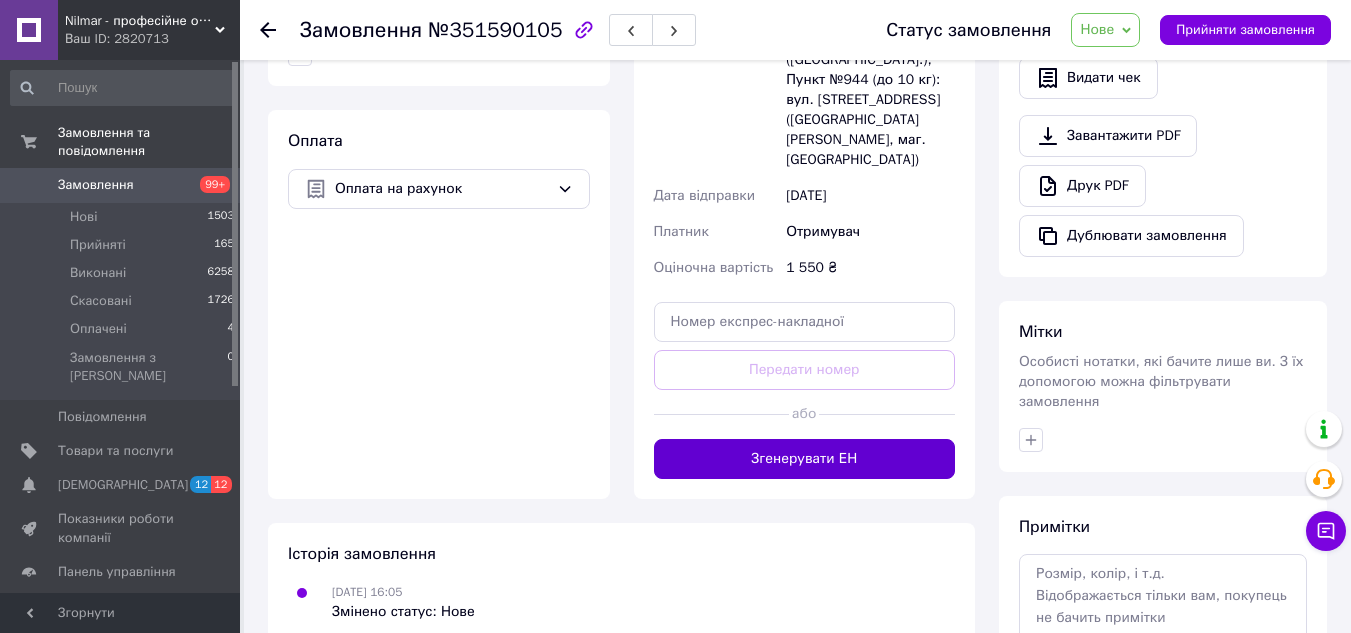 click on "Згенерувати ЕН" at bounding box center (805, 459) 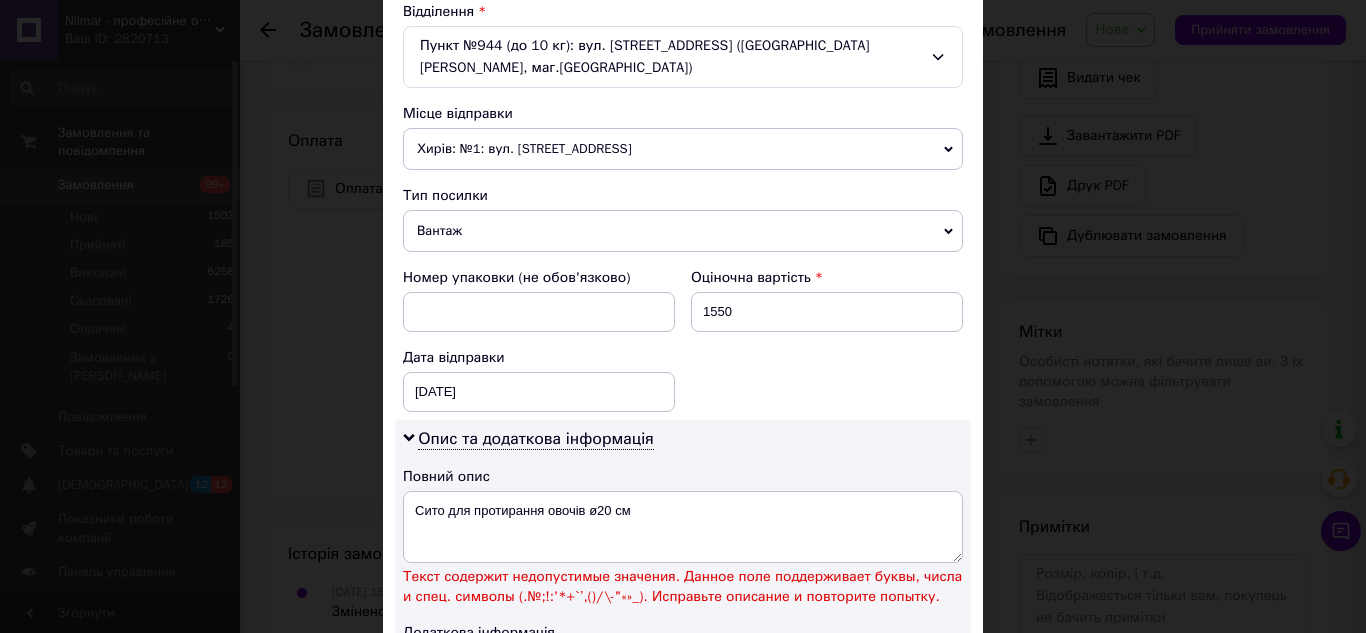scroll, scrollTop: 900, scrollLeft: 0, axis: vertical 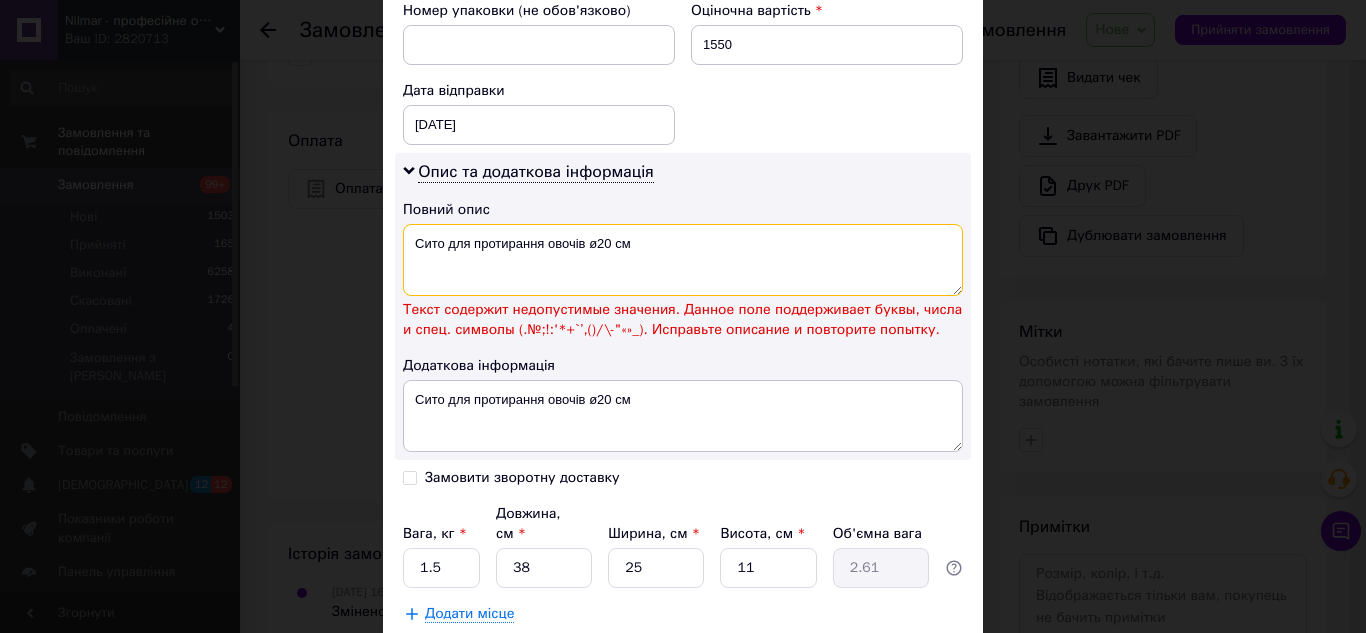 click on "Сито для протирання овочів ø20 см" at bounding box center [683, 260] 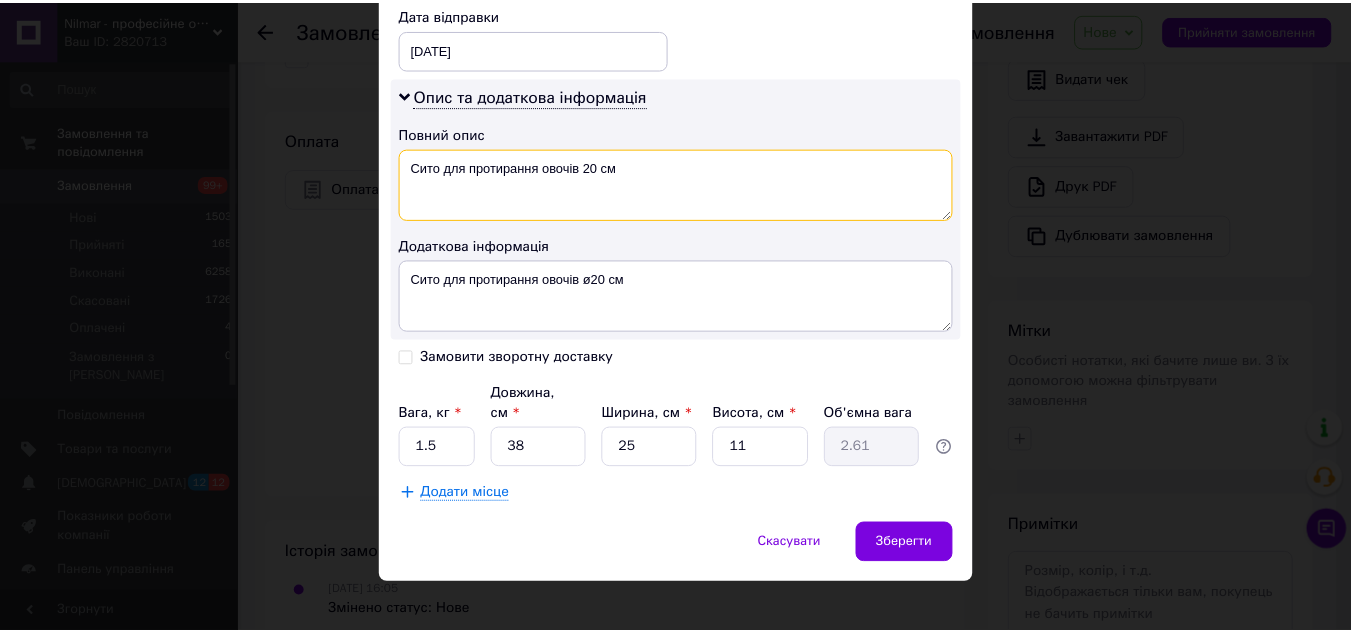 scroll, scrollTop: 977, scrollLeft: 0, axis: vertical 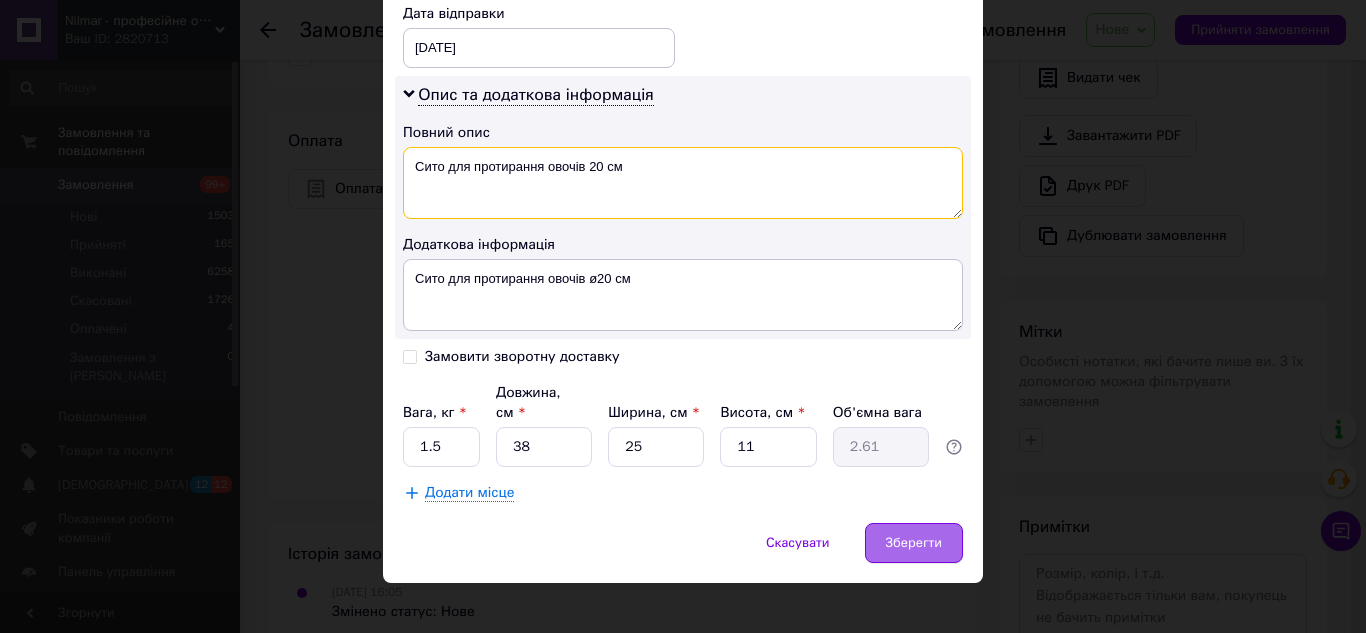 type on "Сито для протирання овочів 20 см" 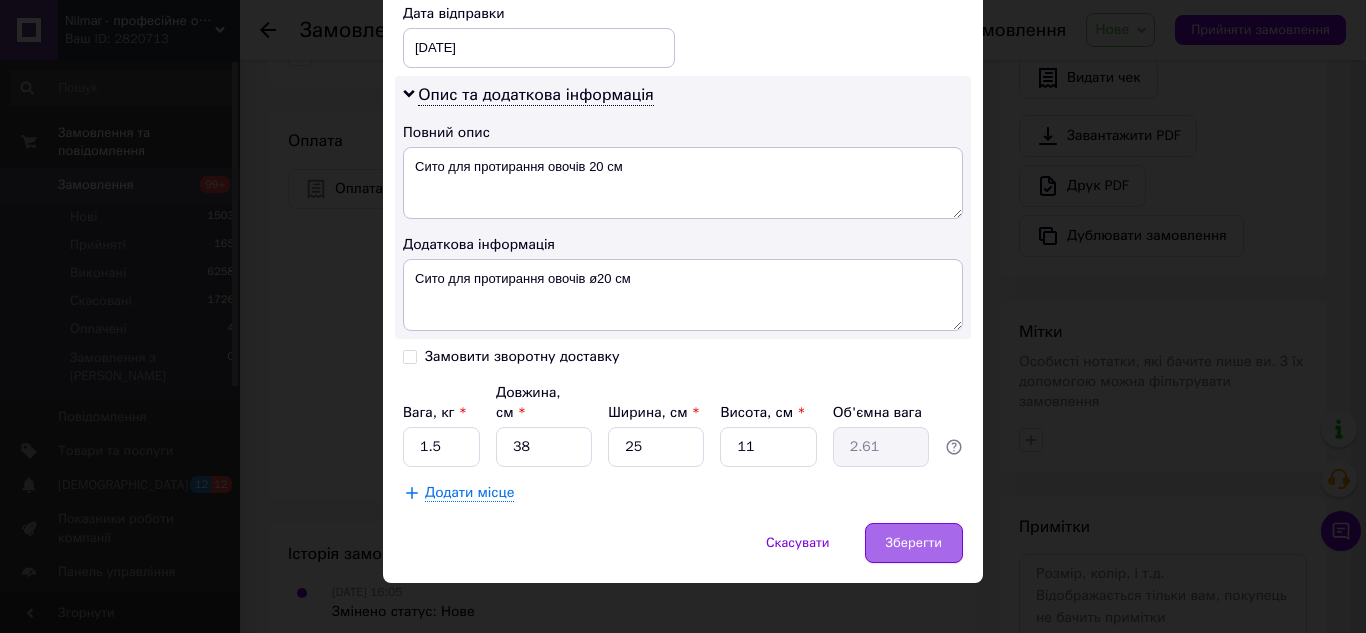 click on "Зберегти" at bounding box center [914, 543] 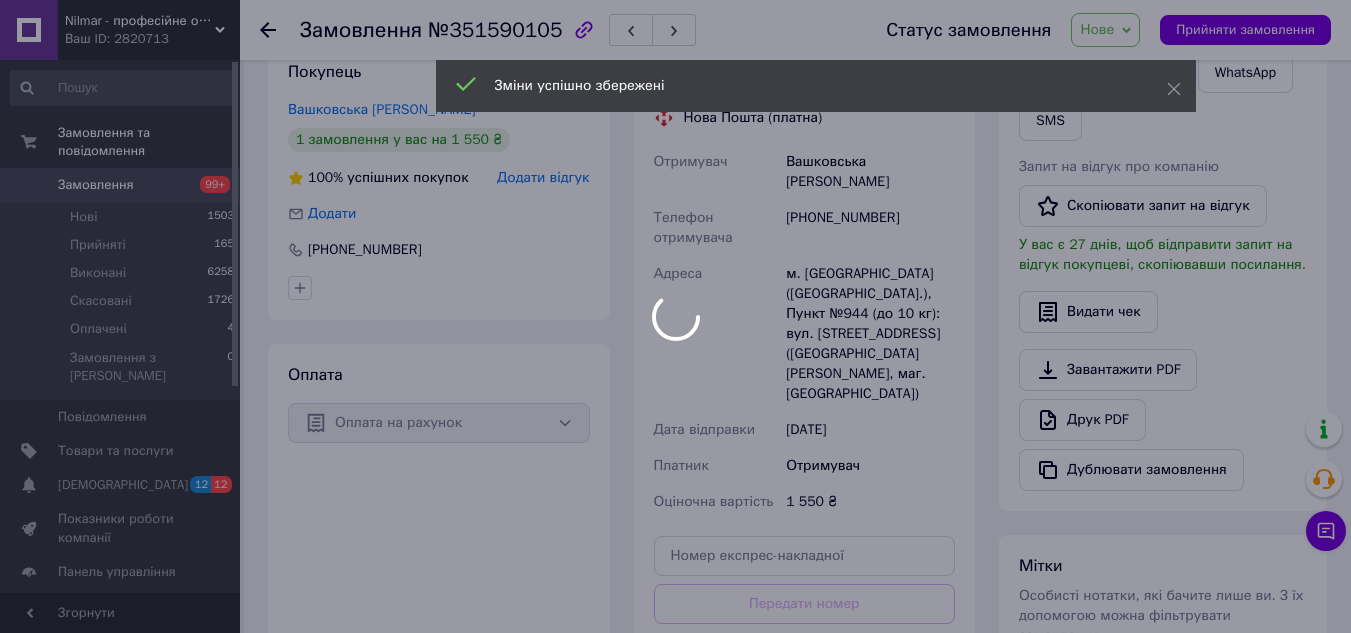 scroll, scrollTop: 200, scrollLeft: 0, axis: vertical 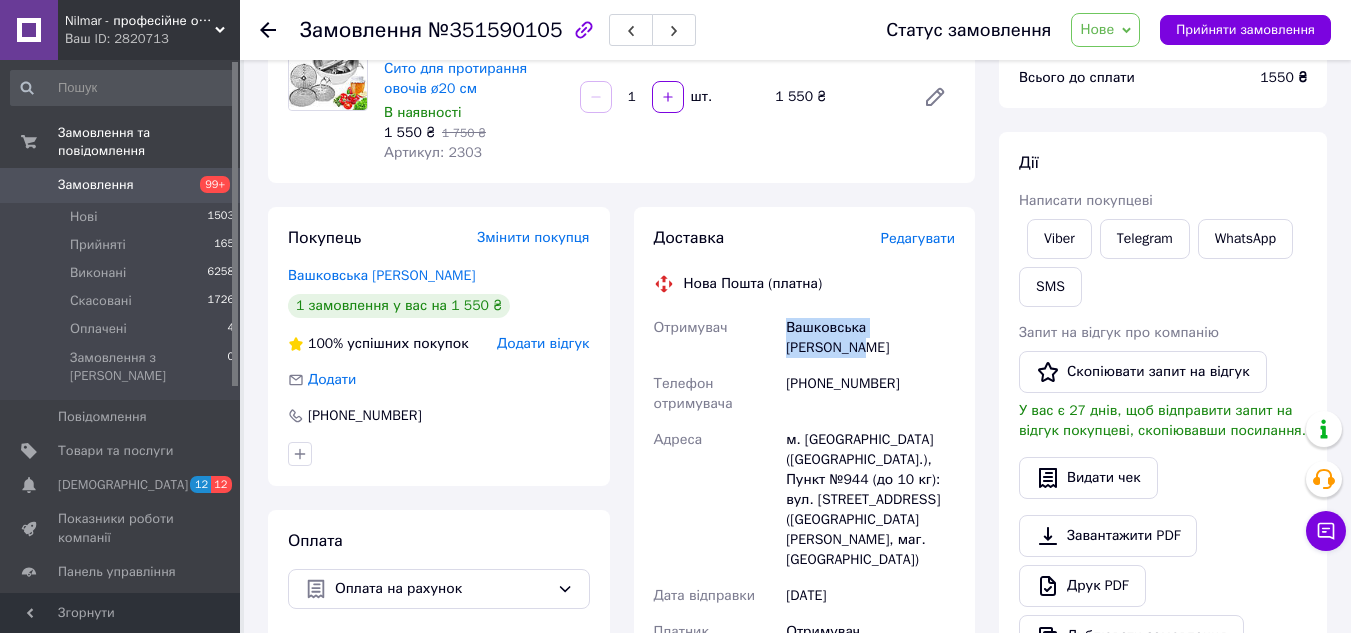 drag, startPoint x: 954, startPoint y: 331, endPoint x: 785, endPoint y: 332, distance: 169.00296 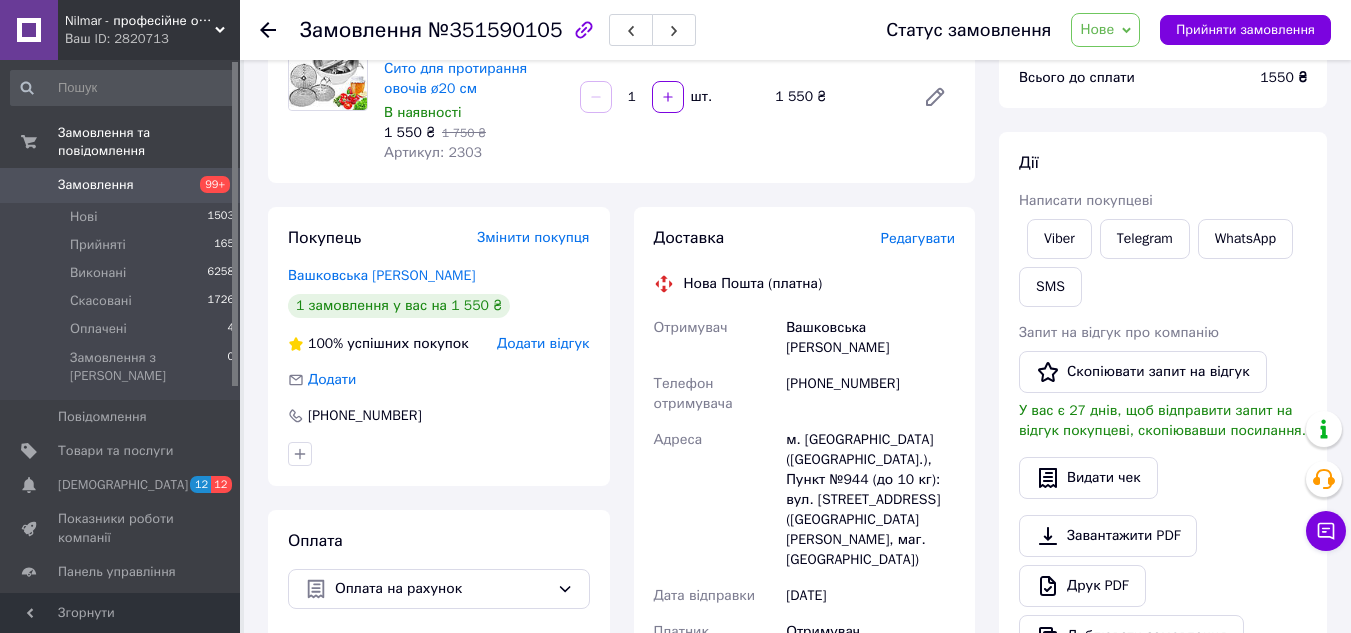 click on "[PHONE_NUMBER]" at bounding box center [870, 394] 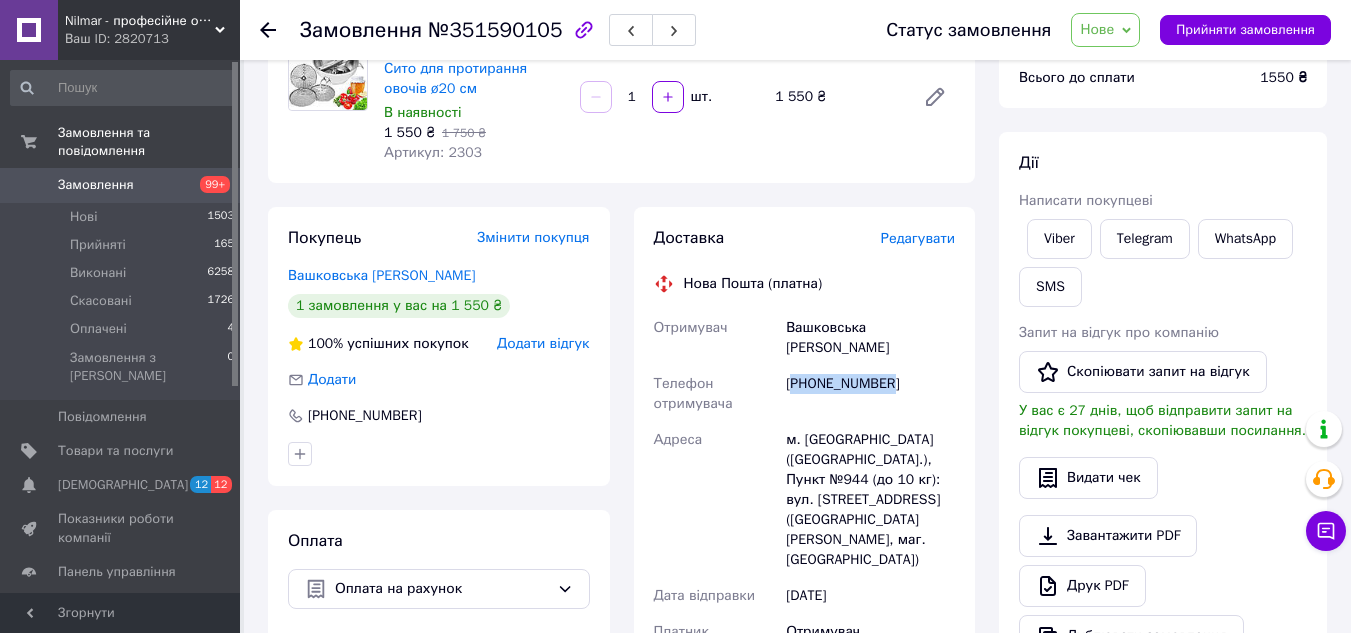 click on "[PHONE_NUMBER]" at bounding box center (870, 394) 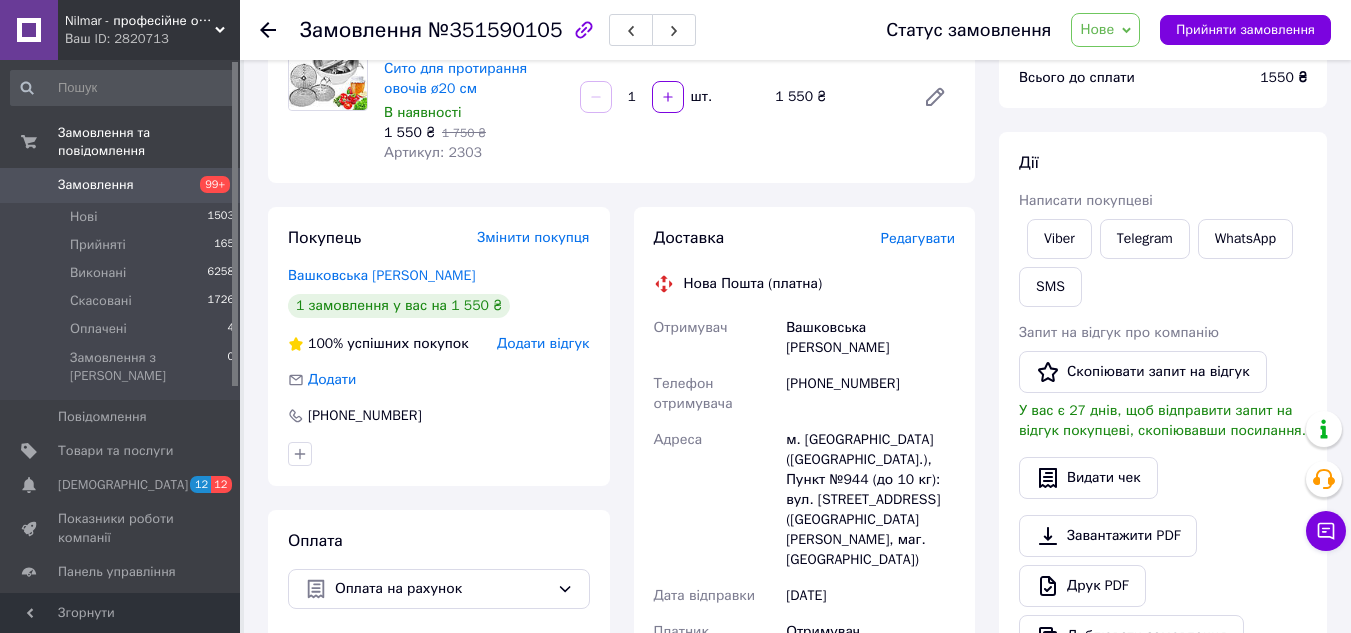 click on "м. [GEOGRAPHIC_DATA] ([GEOGRAPHIC_DATA].), Пункт №944 (до 10 кг): вул. [STREET_ADDRESS] ([GEOGRAPHIC_DATA][PERSON_NAME], маг.[GEOGRAPHIC_DATA])" at bounding box center [870, 500] 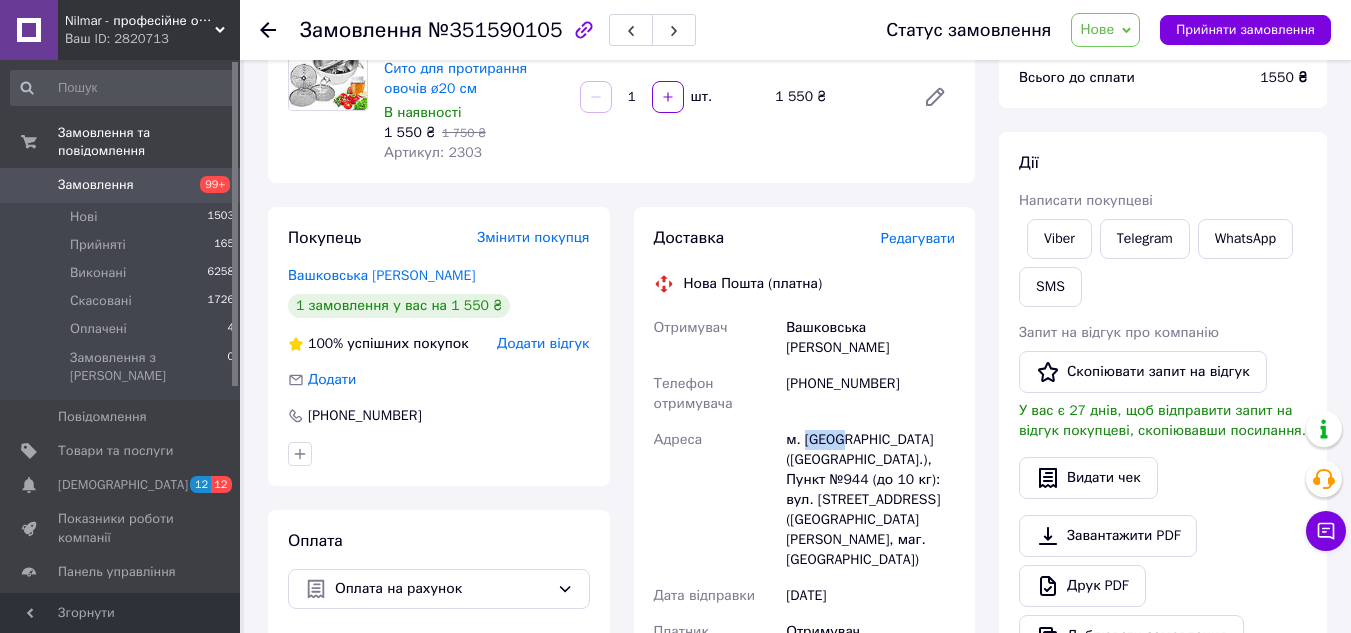 click on "м. [GEOGRAPHIC_DATA] ([GEOGRAPHIC_DATA].), Пункт №944 (до 10 кг): вул. [STREET_ADDRESS] ([GEOGRAPHIC_DATA][PERSON_NAME], маг.[GEOGRAPHIC_DATA])" at bounding box center [870, 500] 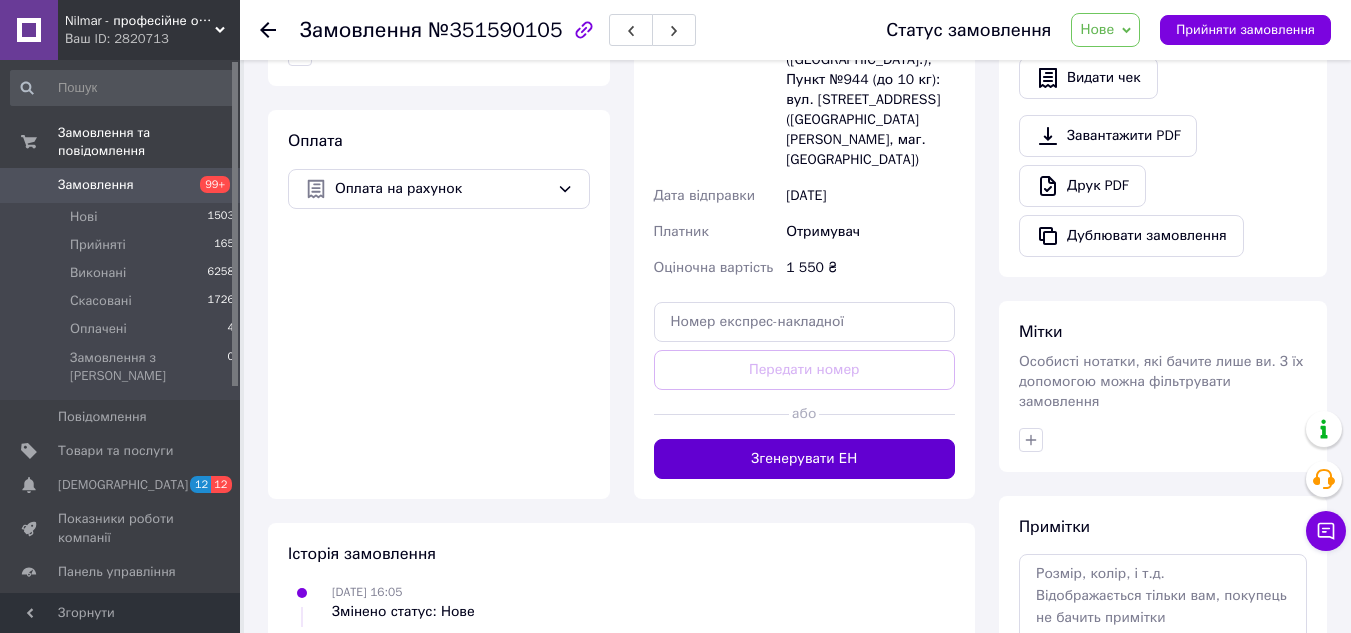 click on "Згенерувати ЕН" at bounding box center [805, 459] 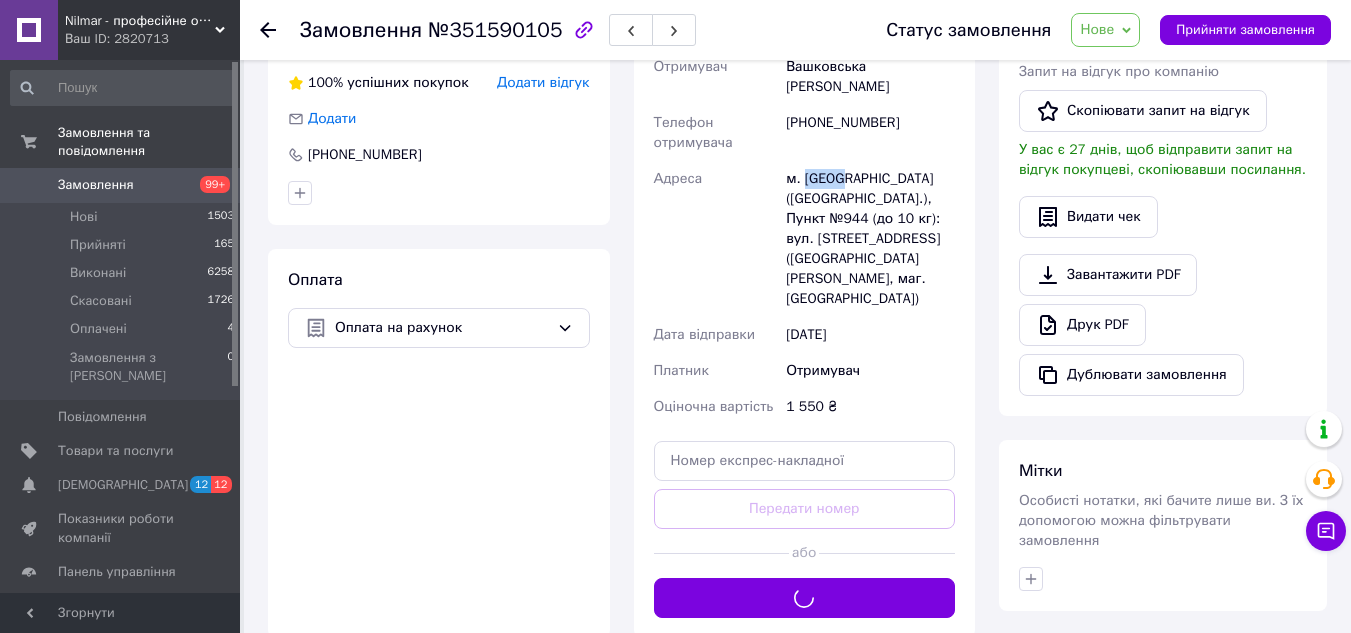 scroll, scrollTop: 300, scrollLeft: 0, axis: vertical 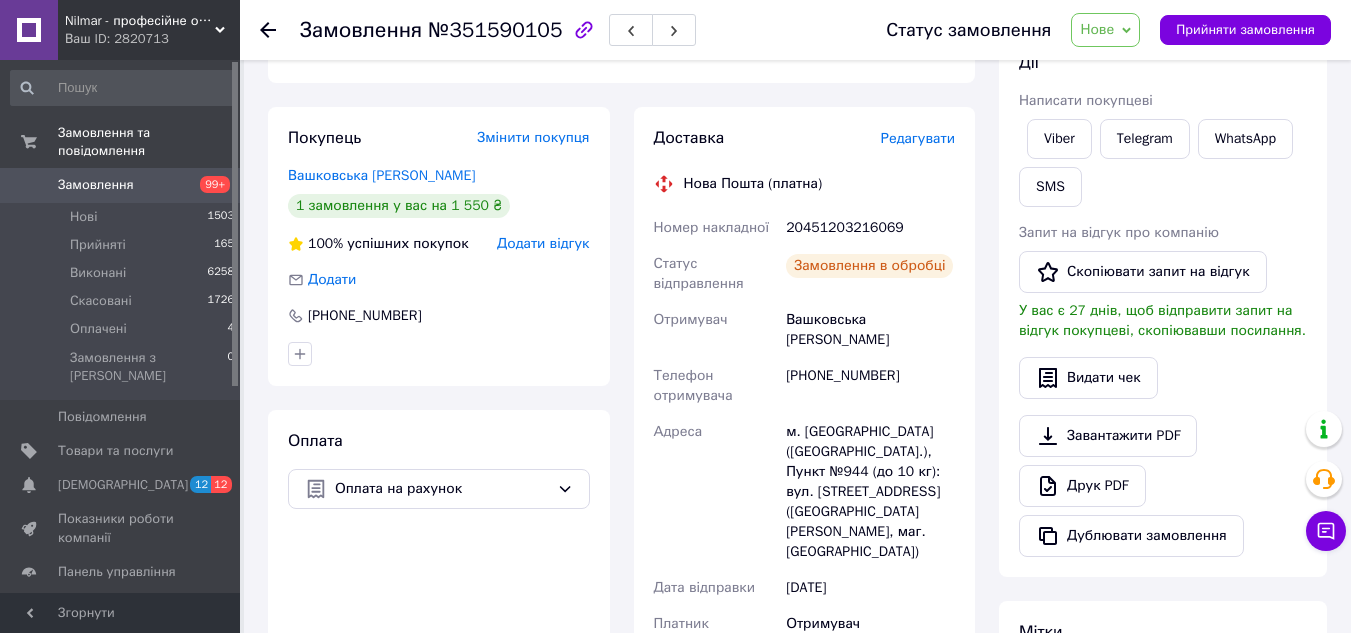 click on "20451203216069" at bounding box center [870, 228] 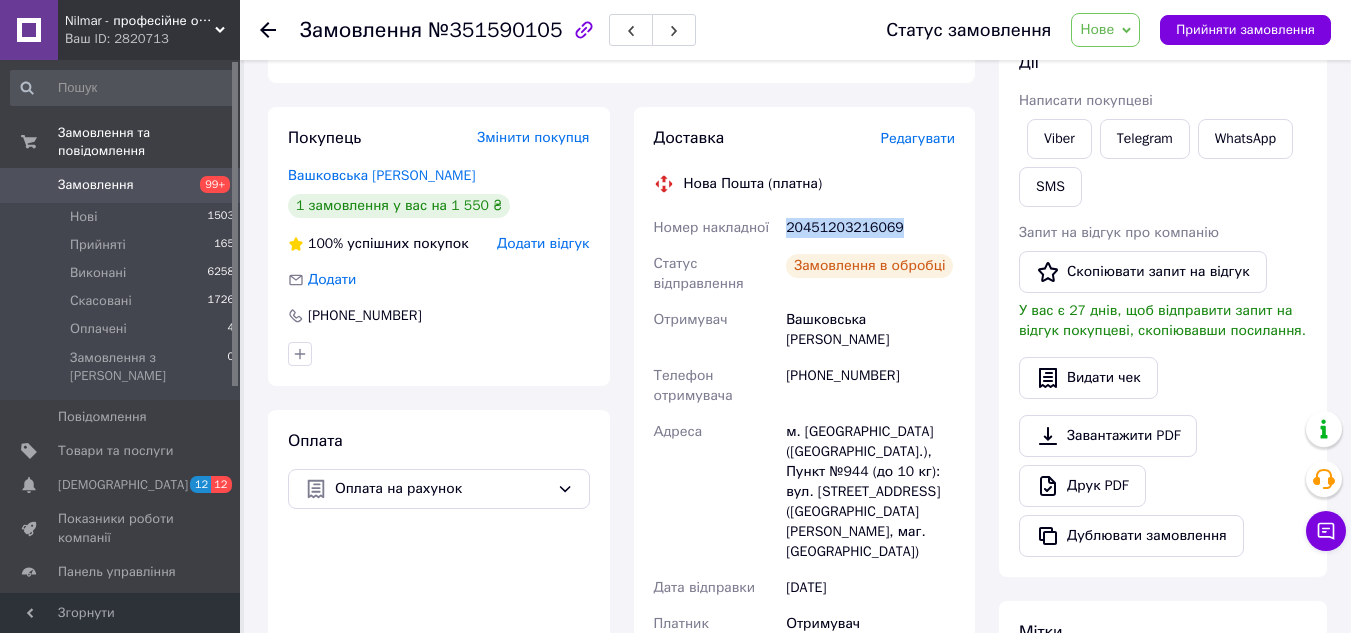 click on "20451203216069" at bounding box center (870, 228) 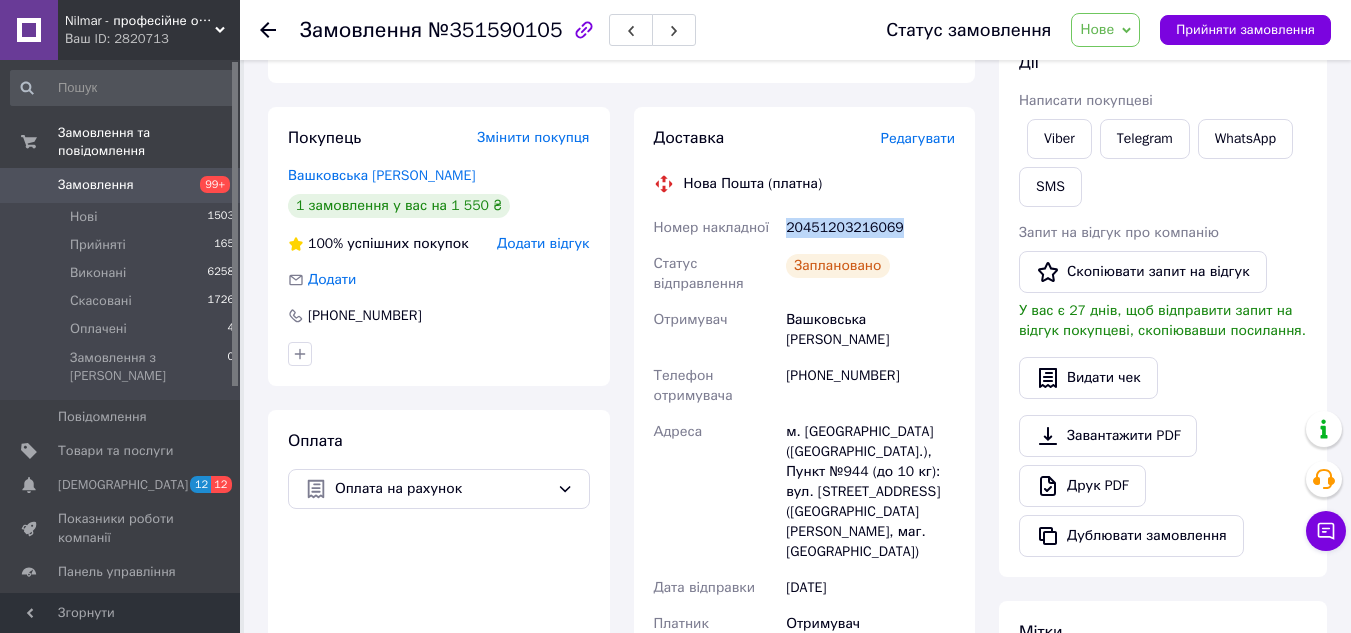 copy on "20451203216069" 